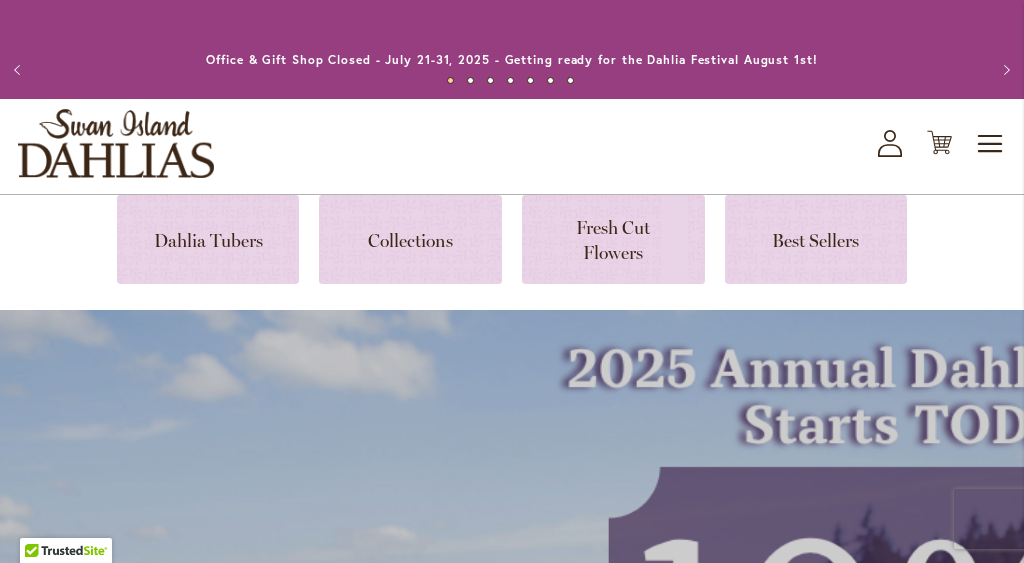 scroll, scrollTop: 0, scrollLeft: 0, axis: both 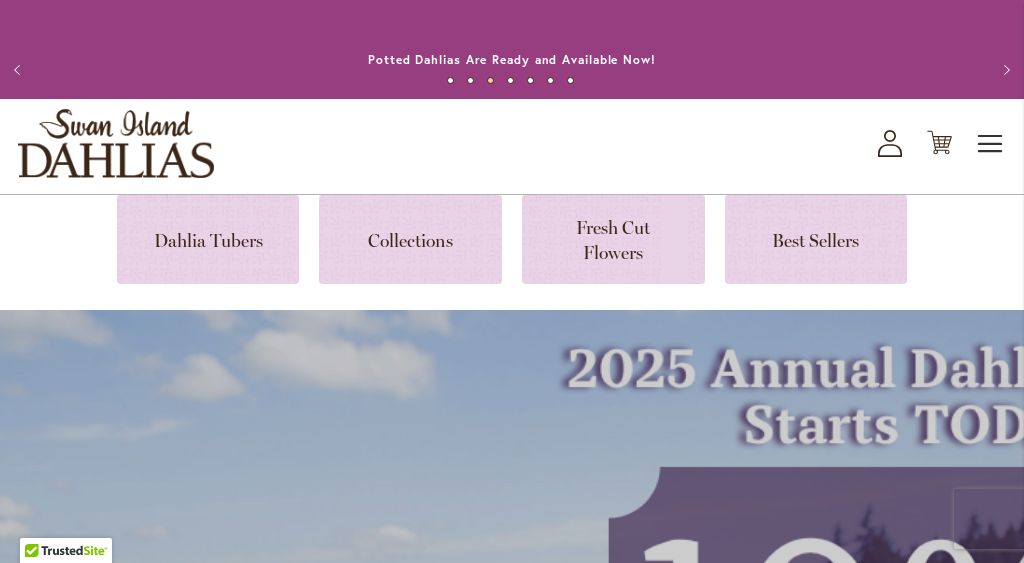 click on "Toggle Nav" at bounding box center (991, 144) 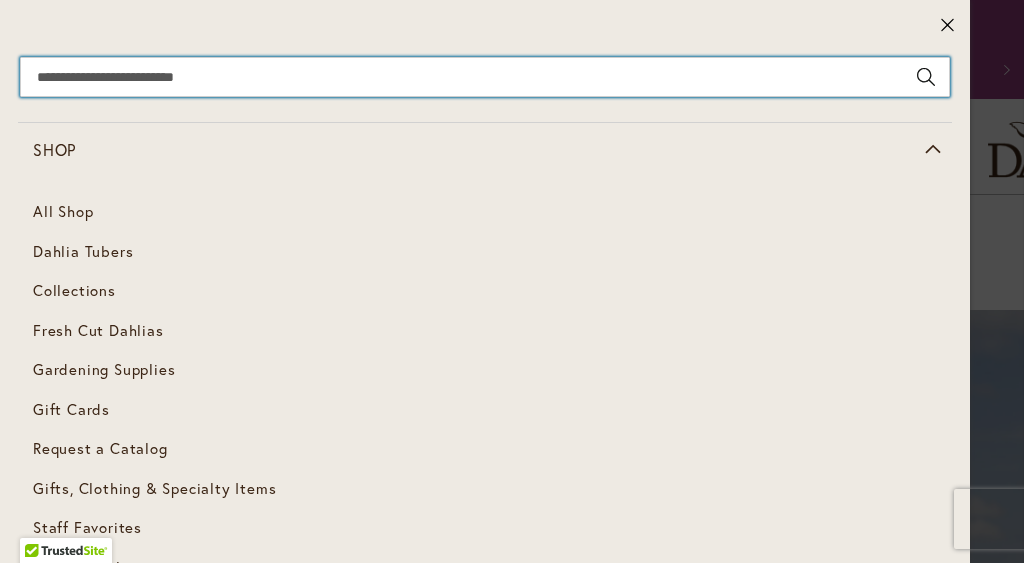 click on "Search" at bounding box center [485, 77] 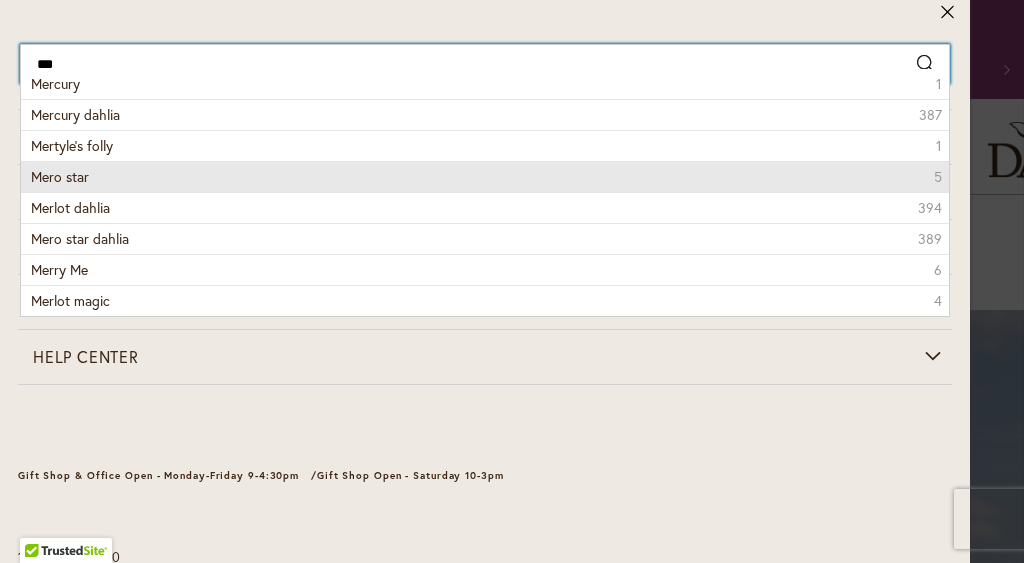 scroll, scrollTop: 87, scrollLeft: 0, axis: vertical 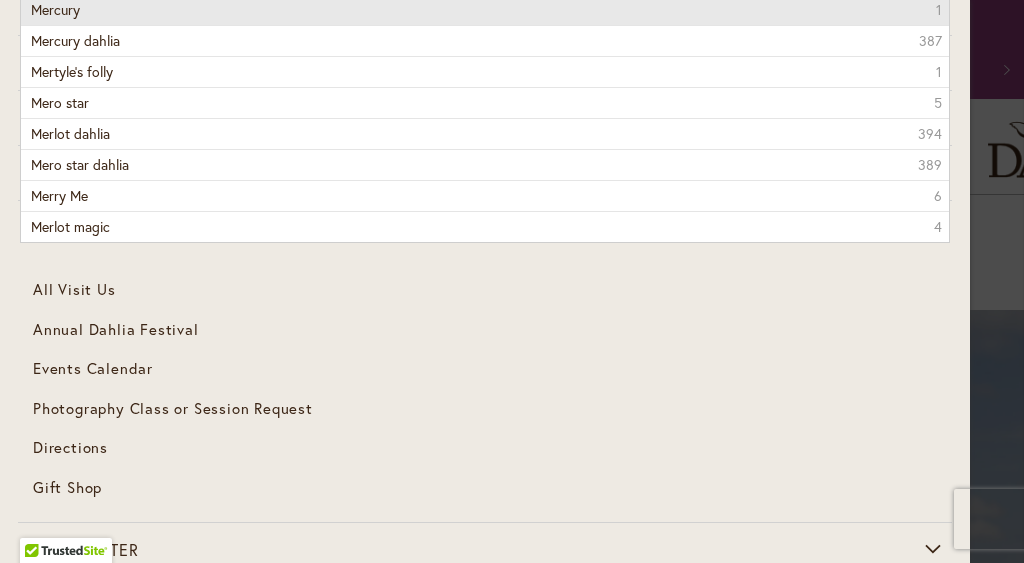 click on "Mercury 1" at bounding box center (485, 10) 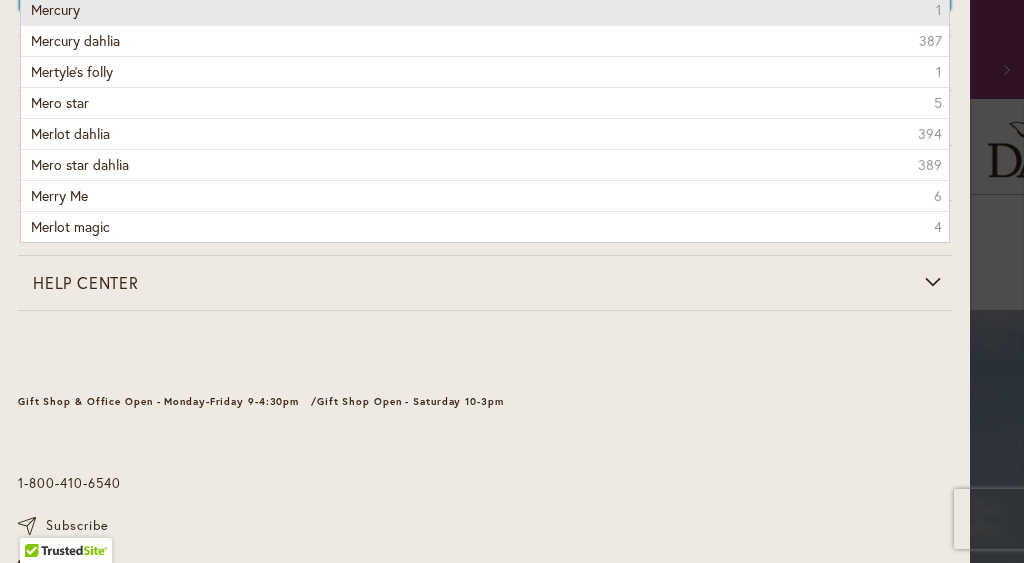 type on "*******" 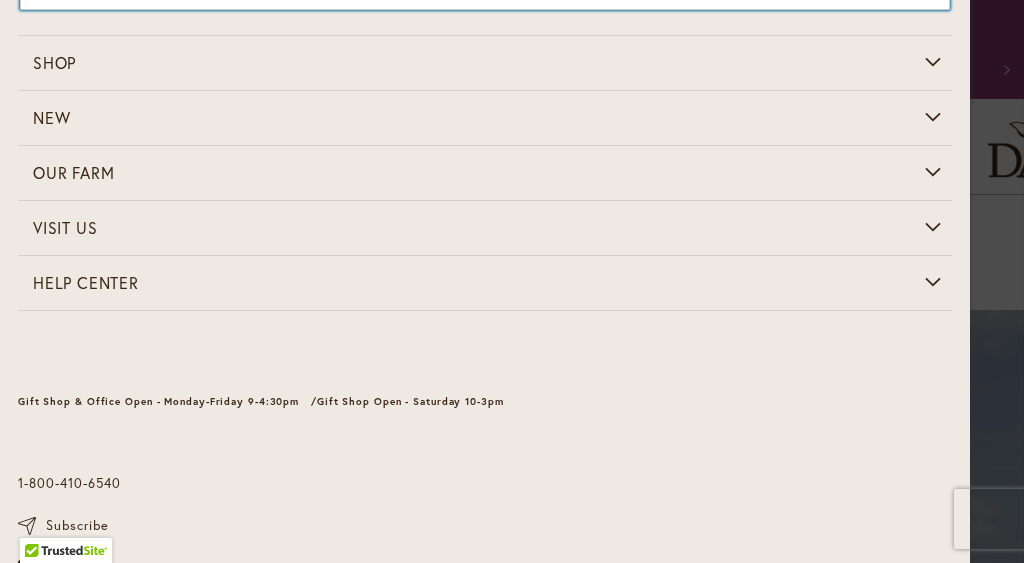 scroll, scrollTop: 0, scrollLeft: 0, axis: both 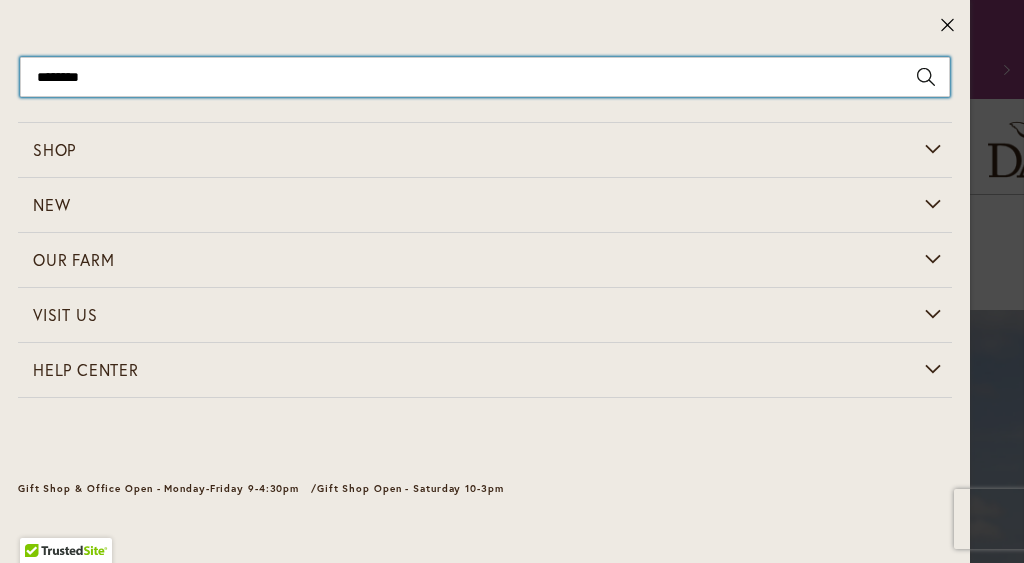 click on "*******" at bounding box center [485, 77] 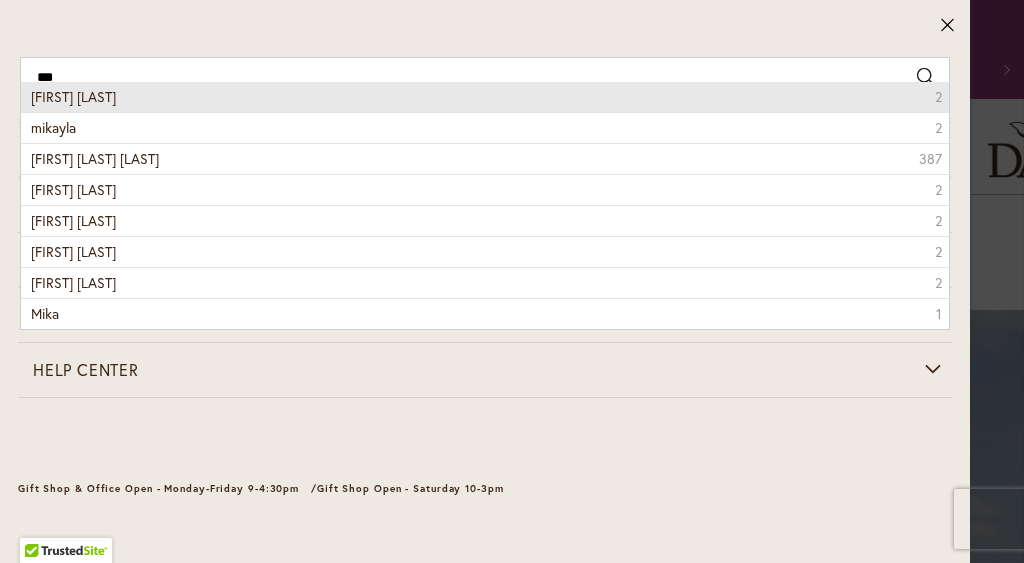 click on "mikayla miranda" at bounding box center (73, 96) 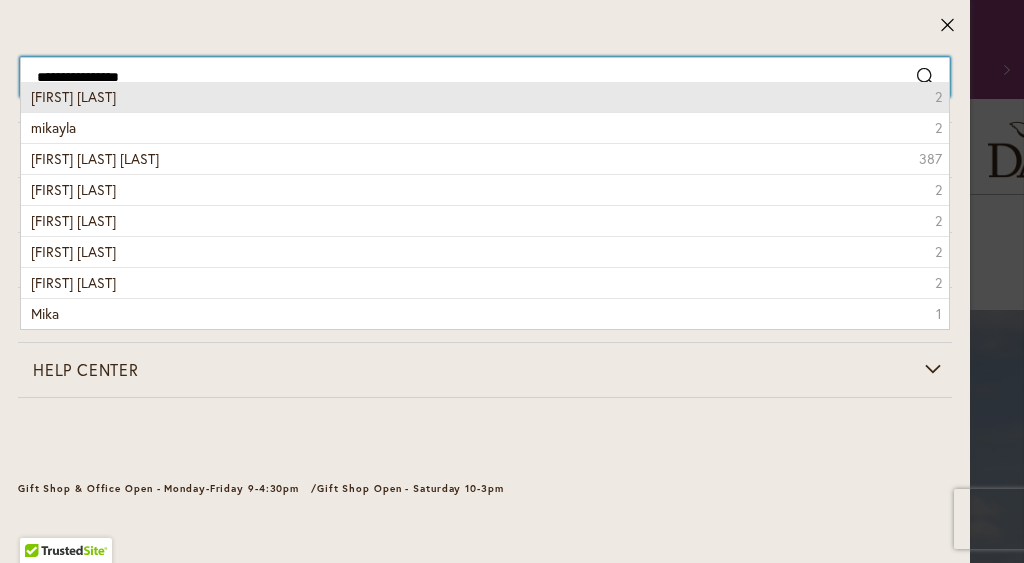 type on "**********" 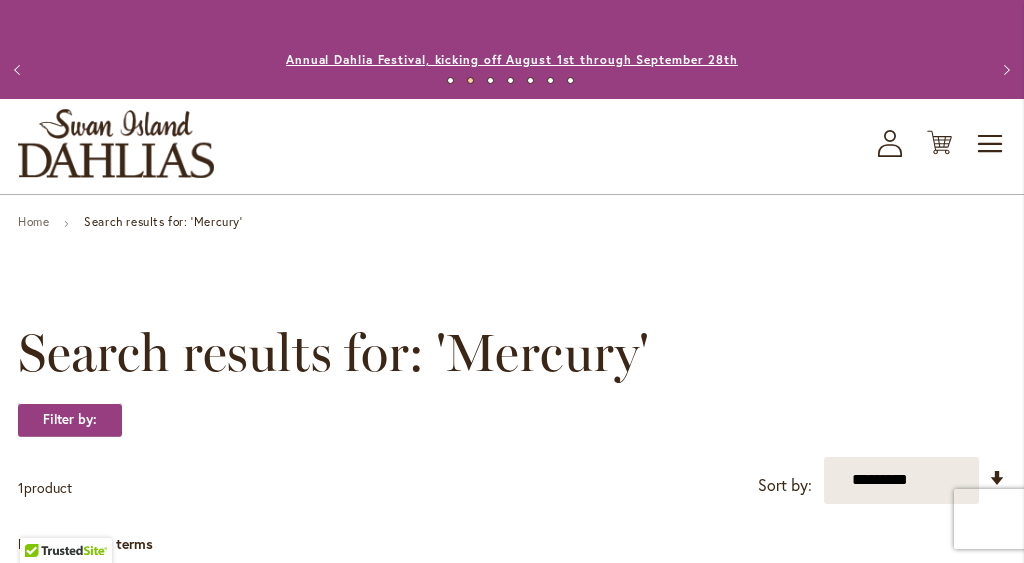 scroll, scrollTop: 0, scrollLeft: 0, axis: both 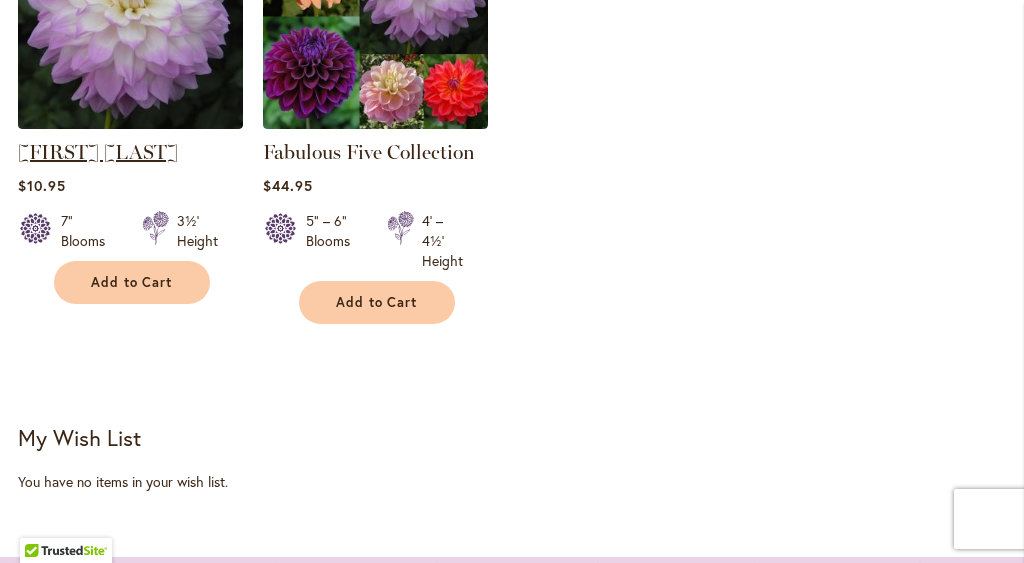 click on "MIKAYLA MIRANDA" at bounding box center [98, 152] 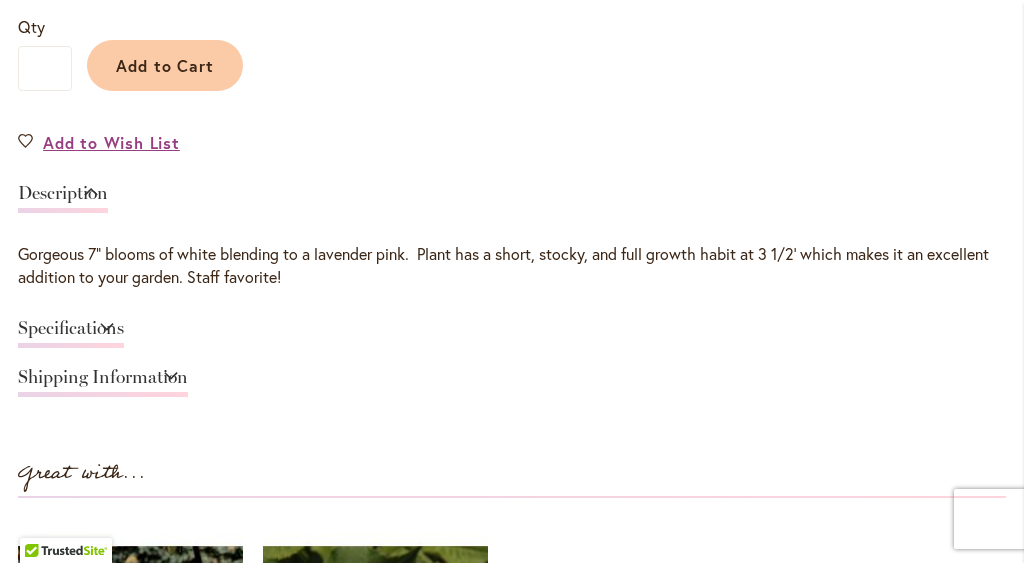 scroll, scrollTop: 1531, scrollLeft: 0, axis: vertical 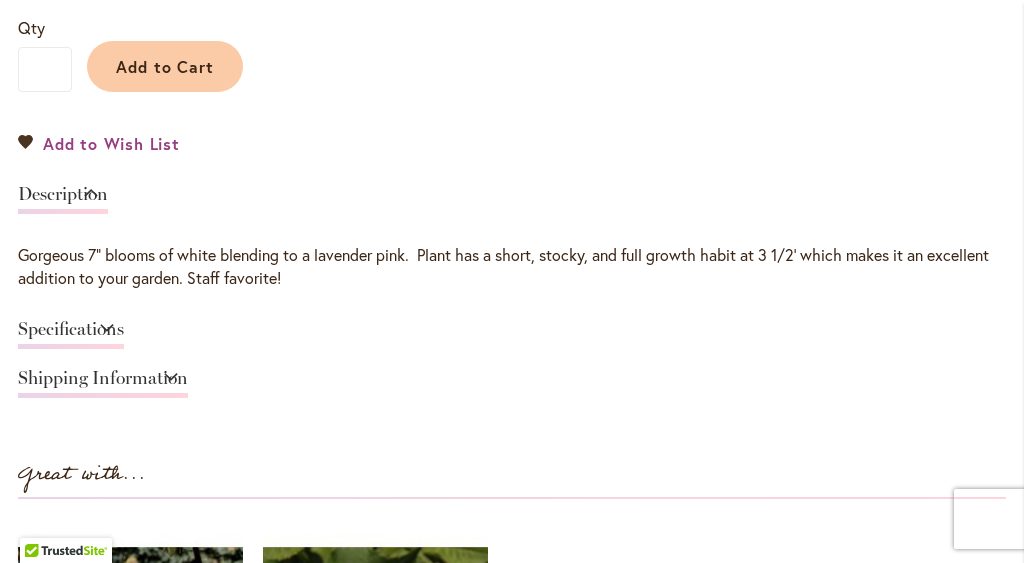 click on "Add to Wish List" at bounding box center [111, 143] 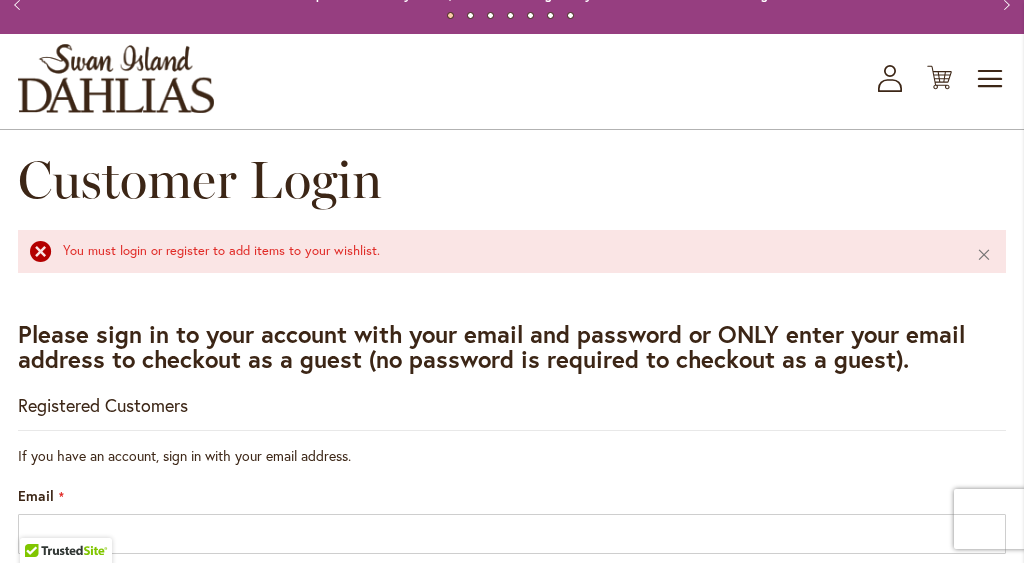 scroll, scrollTop: 67, scrollLeft: 0, axis: vertical 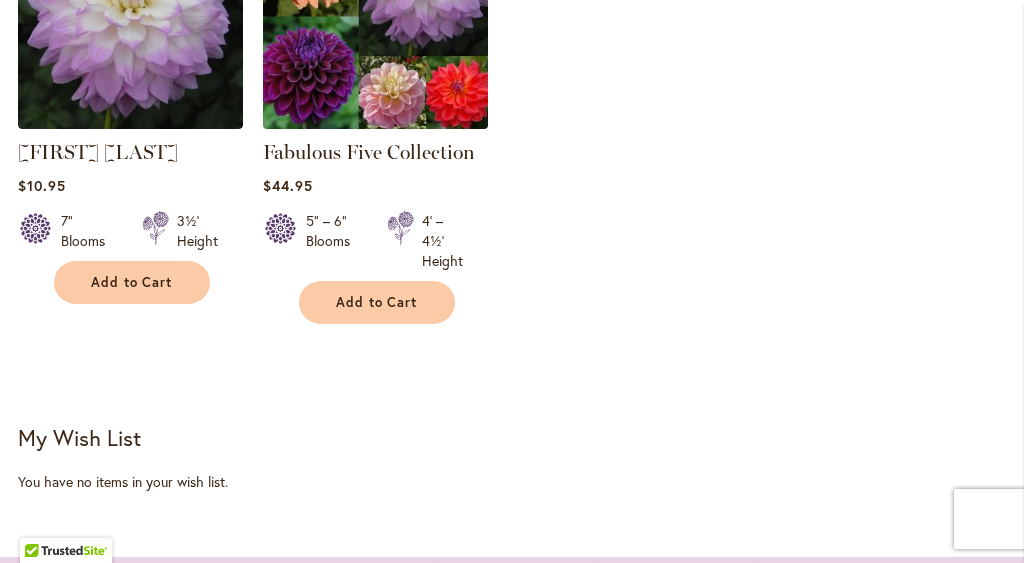 click at bounding box center [375, 16] 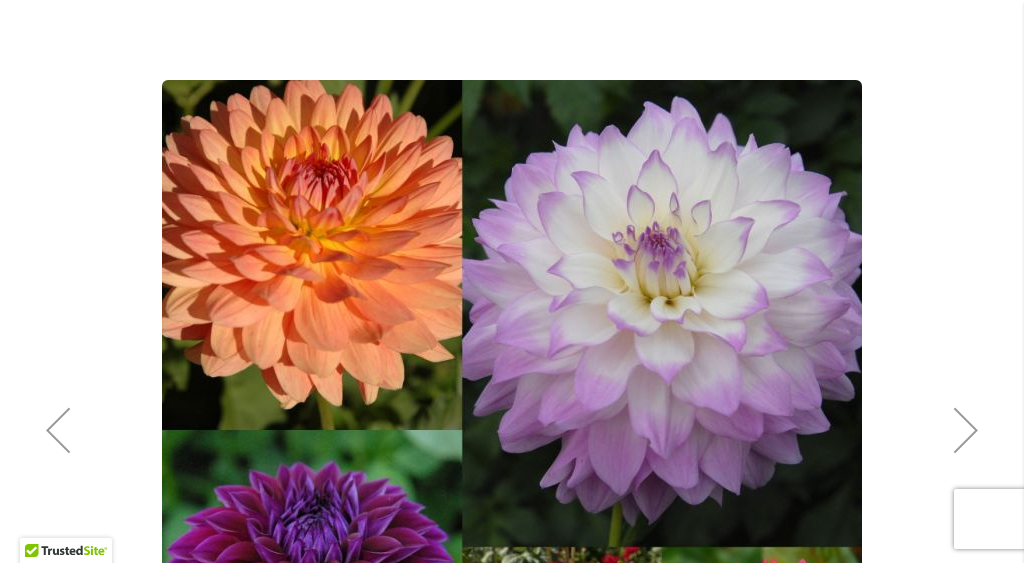 scroll, scrollTop: 364, scrollLeft: 0, axis: vertical 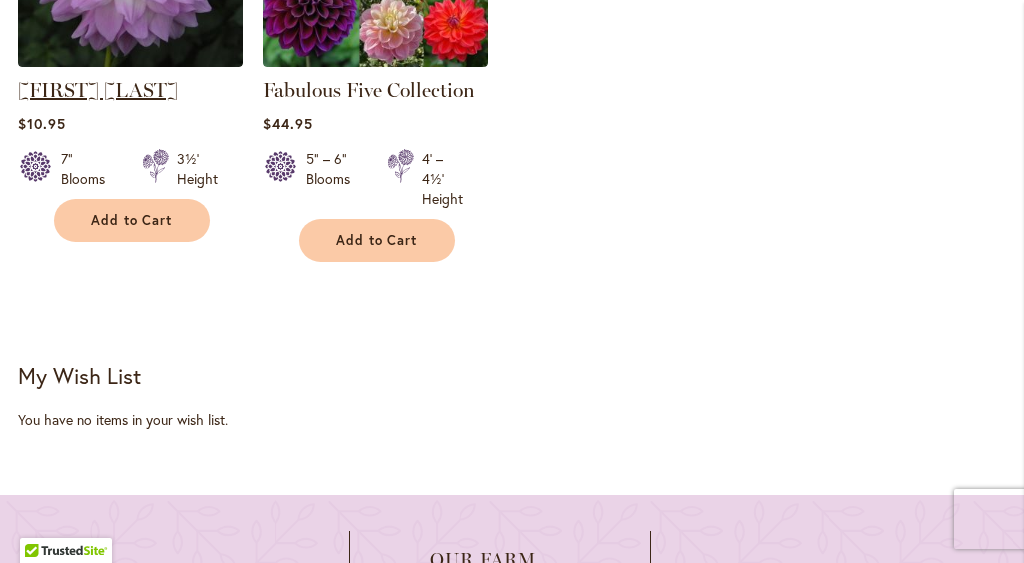 drag, startPoint x: 14, startPoint y: 86, endPoint x: 215, endPoint y: 86, distance: 201 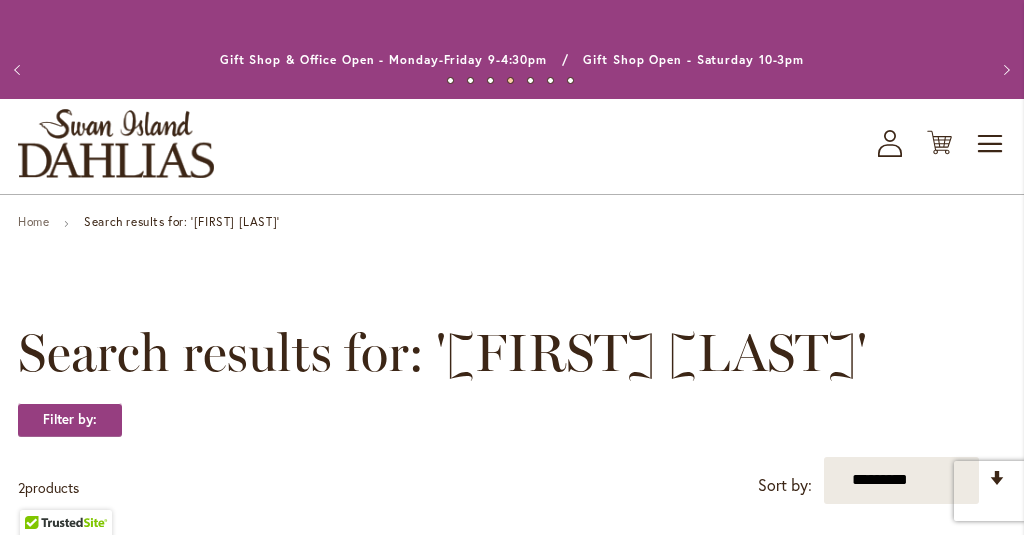 scroll, scrollTop: 0, scrollLeft: 0, axis: both 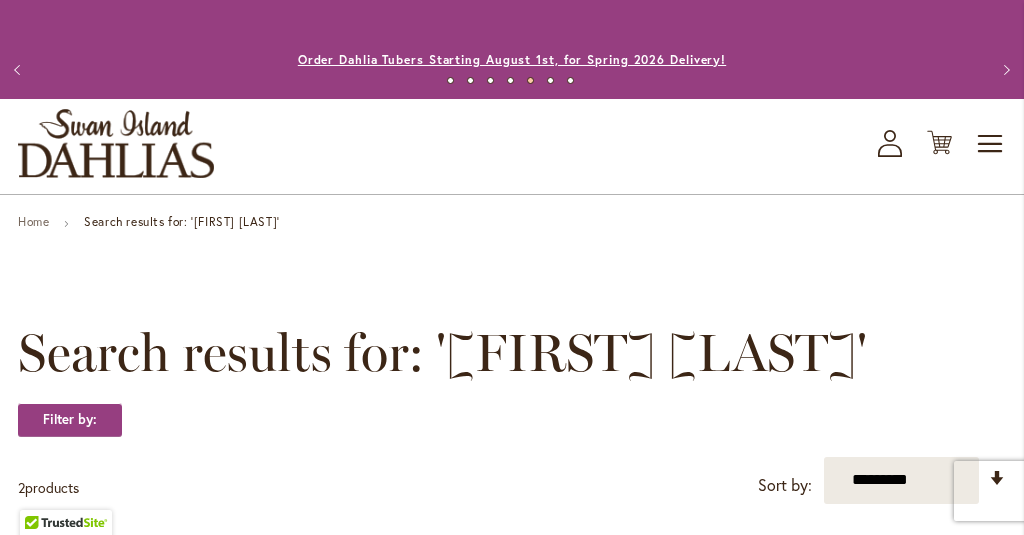 click on "Order Dahlia Tubers Starting August 1st, for Spring 2026 Delivery!" at bounding box center [512, 59] 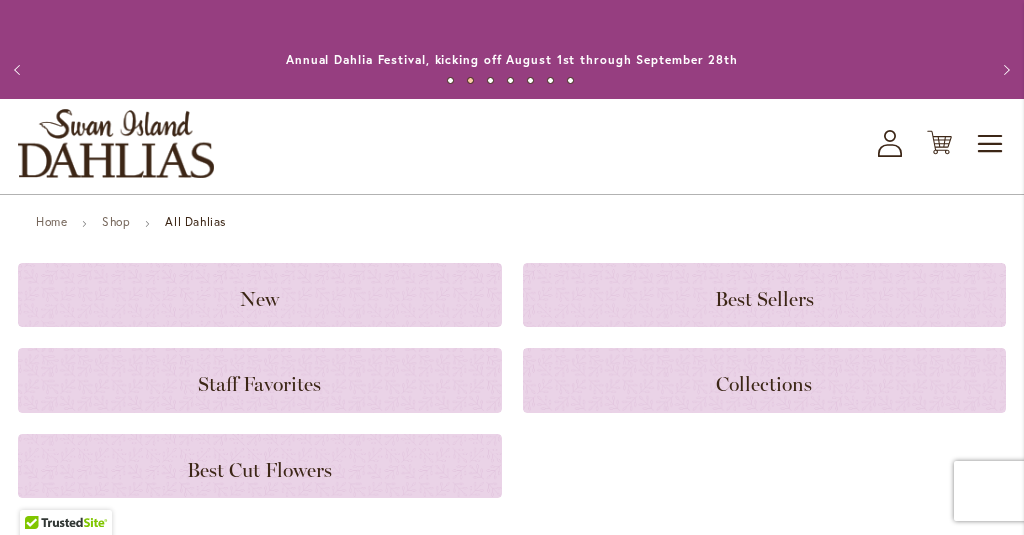 scroll, scrollTop: 0, scrollLeft: 0, axis: both 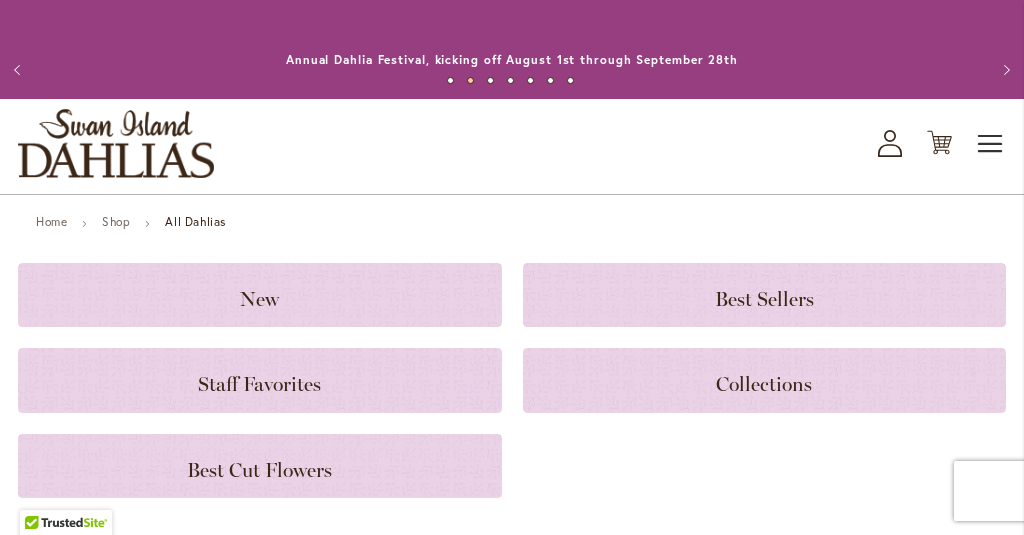click on "Toggle Nav" at bounding box center [991, 144] 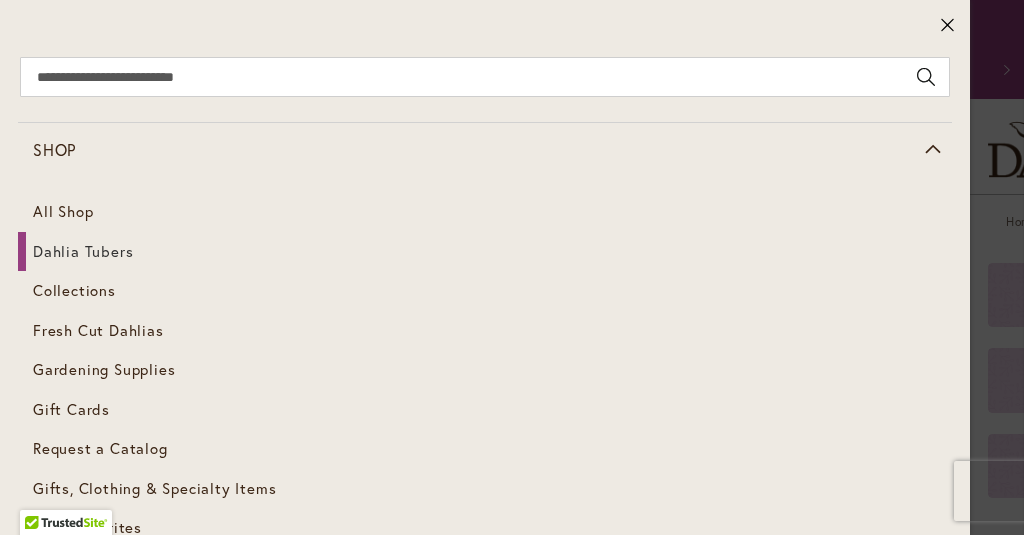 click on "Dahlia Tubers" at bounding box center (83, 251) 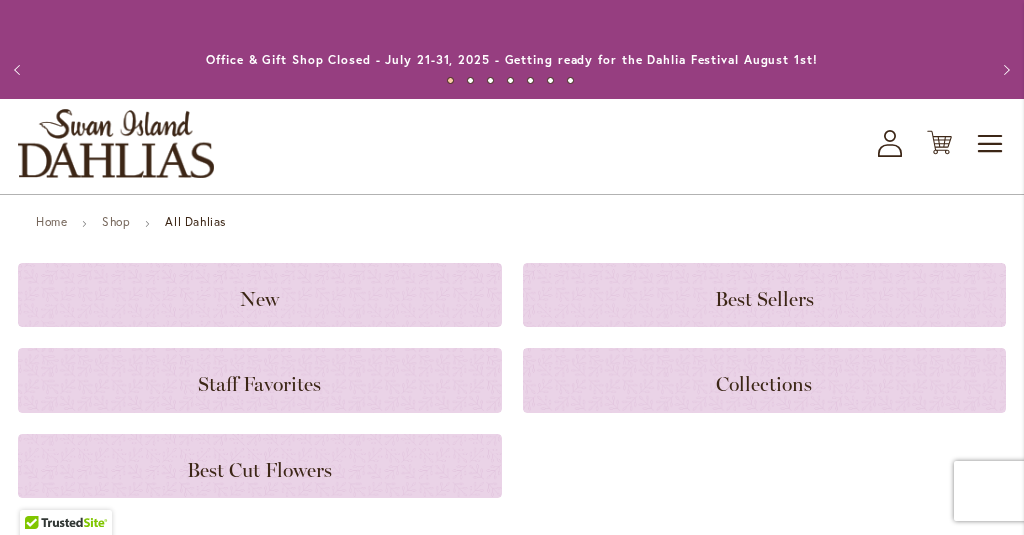 scroll, scrollTop: 0, scrollLeft: 0, axis: both 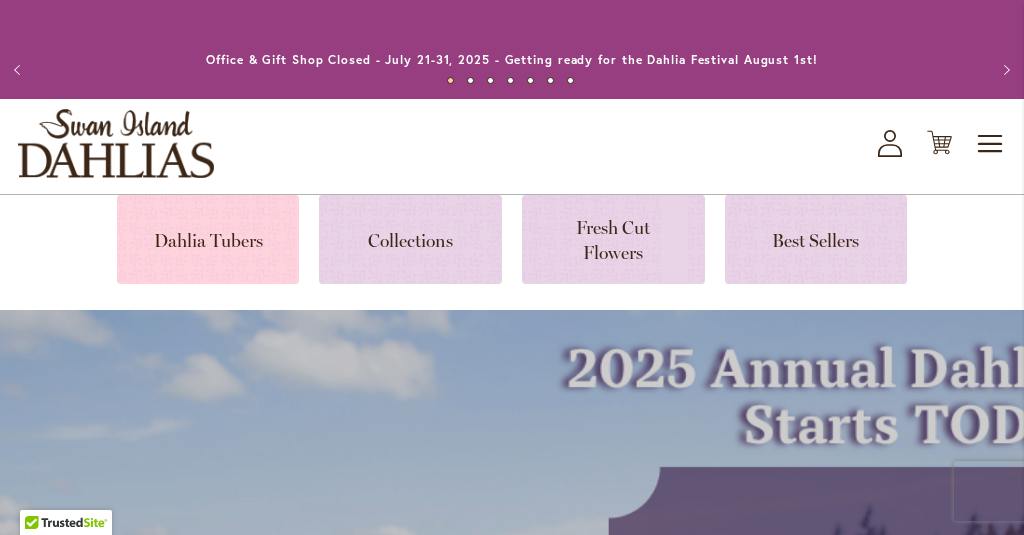click at bounding box center (208, 239) 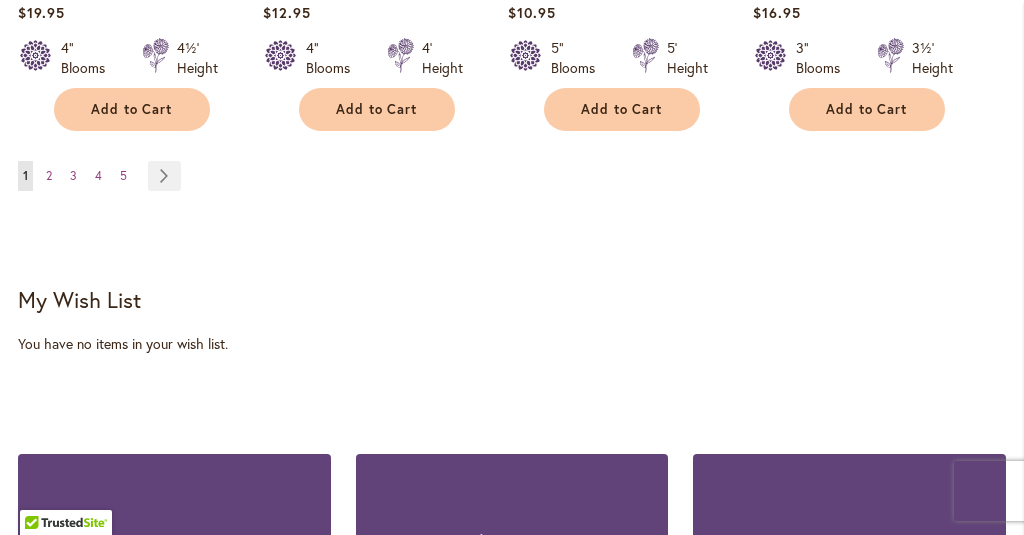 scroll, scrollTop: 2349, scrollLeft: 0, axis: vertical 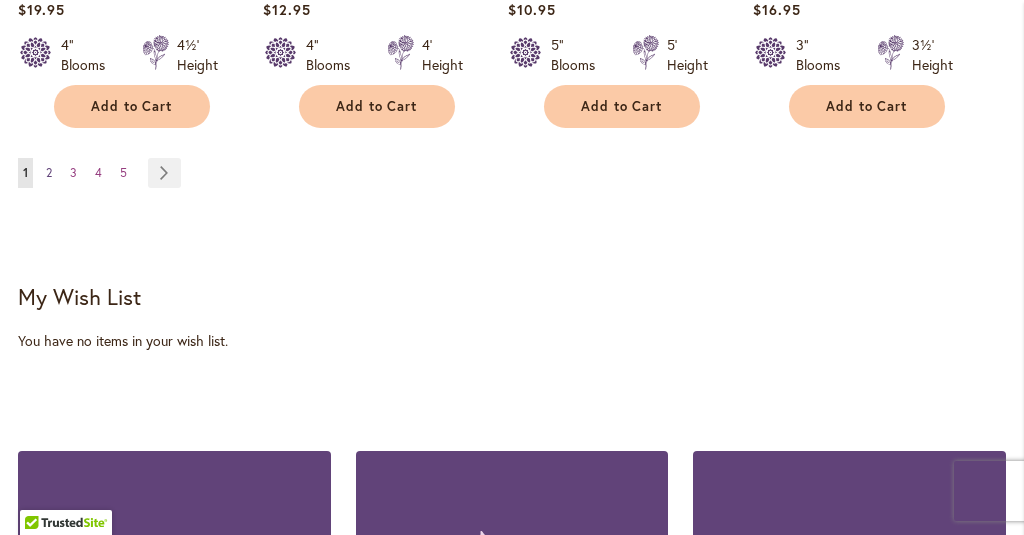 click on "2" at bounding box center (49, 172) 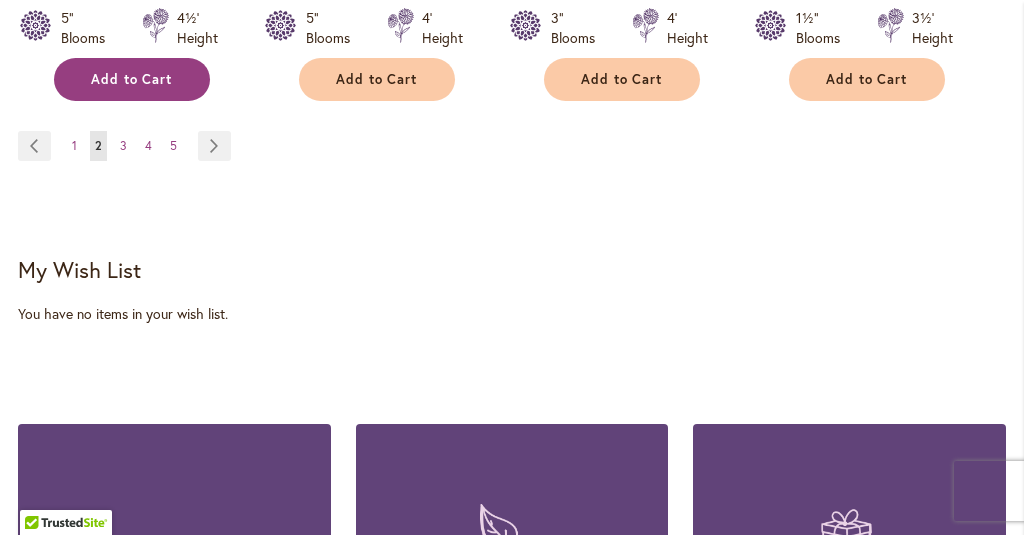 scroll, scrollTop: 2442, scrollLeft: 0, axis: vertical 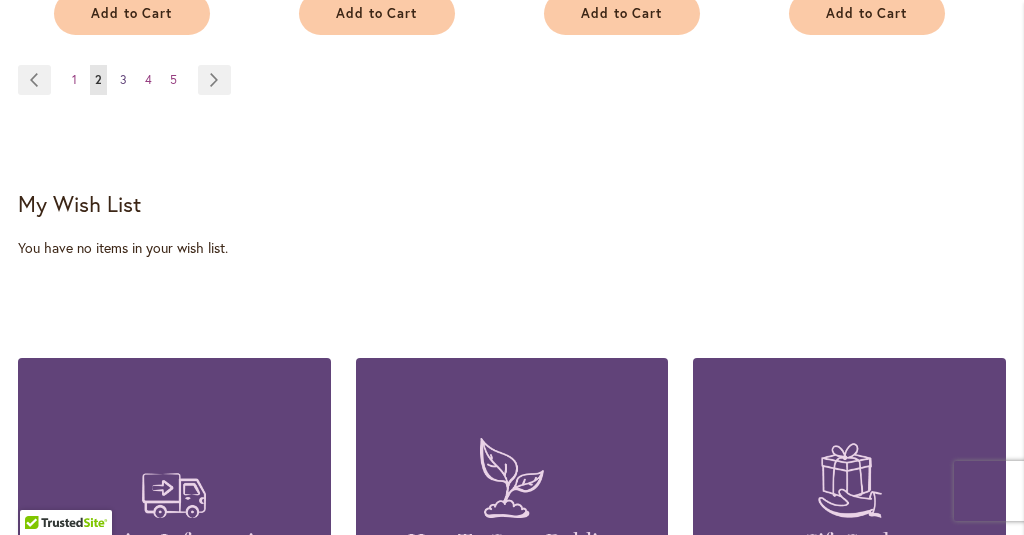 click on "3" at bounding box center (123, 79) 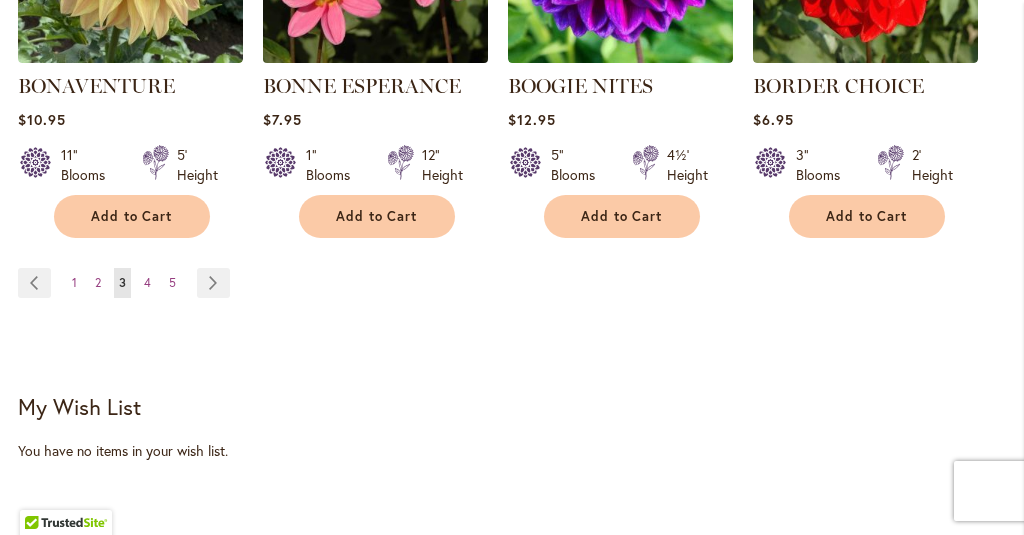 scroll, scrollTop: 2240, scrollLeft: 0, axis: vertical 